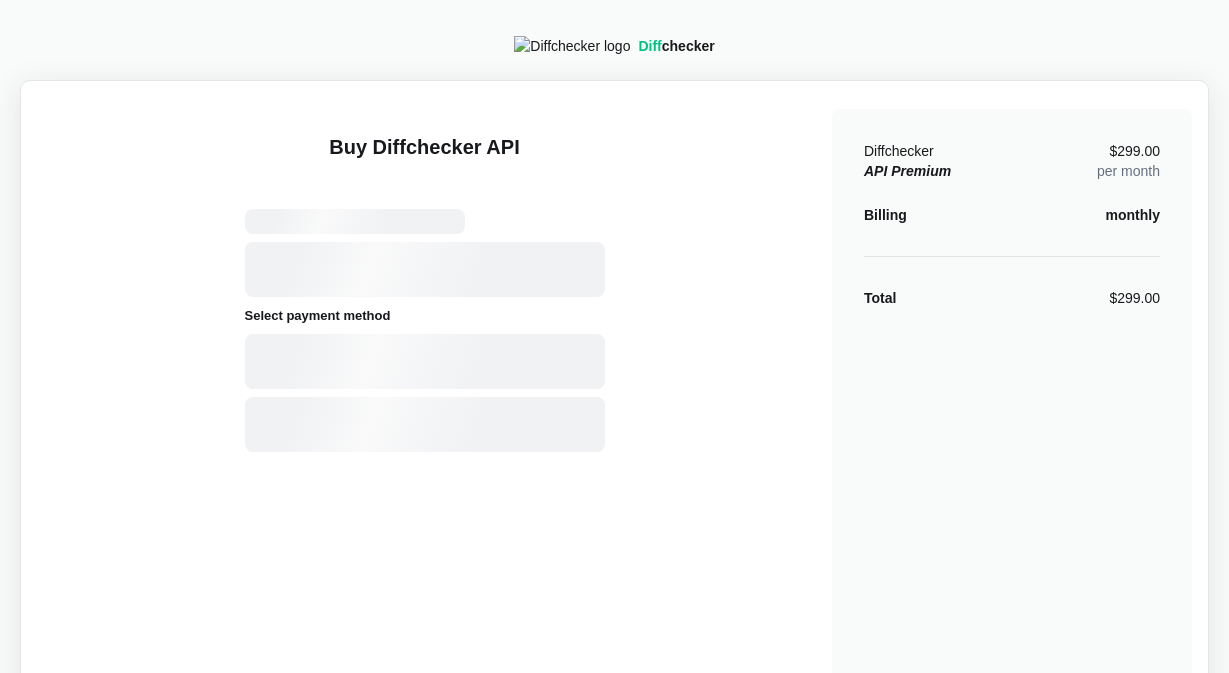 scroll, scrollTop: 0, scrollLeft: 0, axis: both 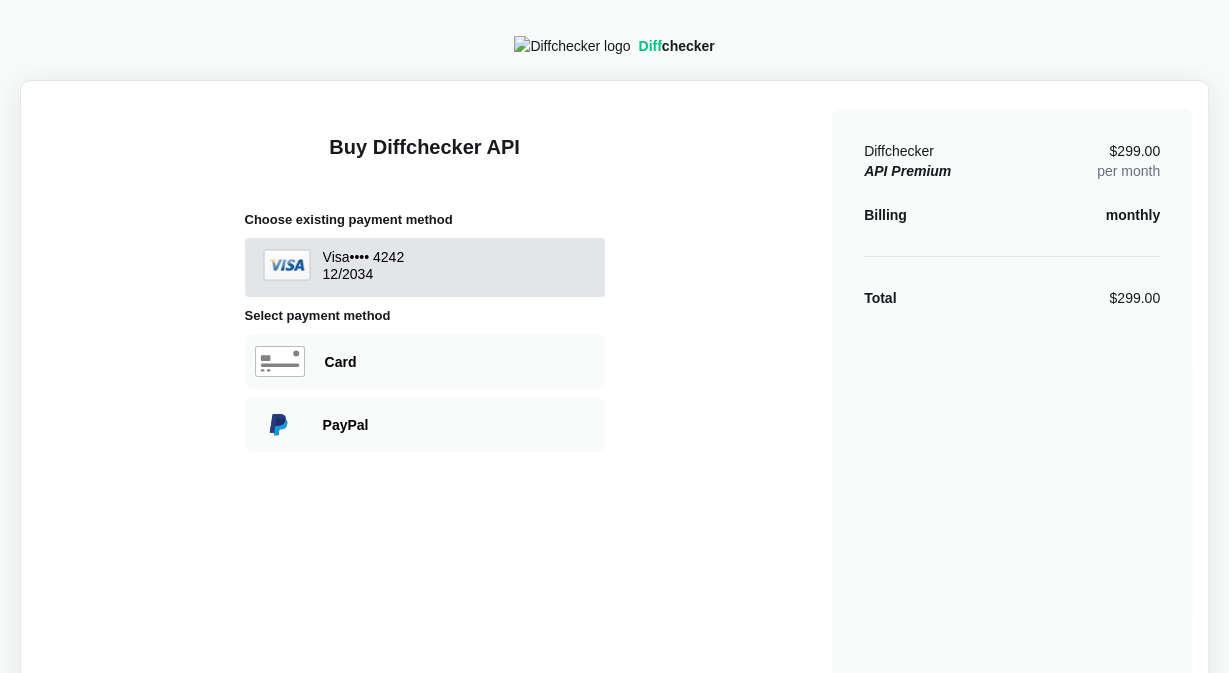 click on "Visa  ••••   4242 12 / 2034" at bounding box center [425, 267] 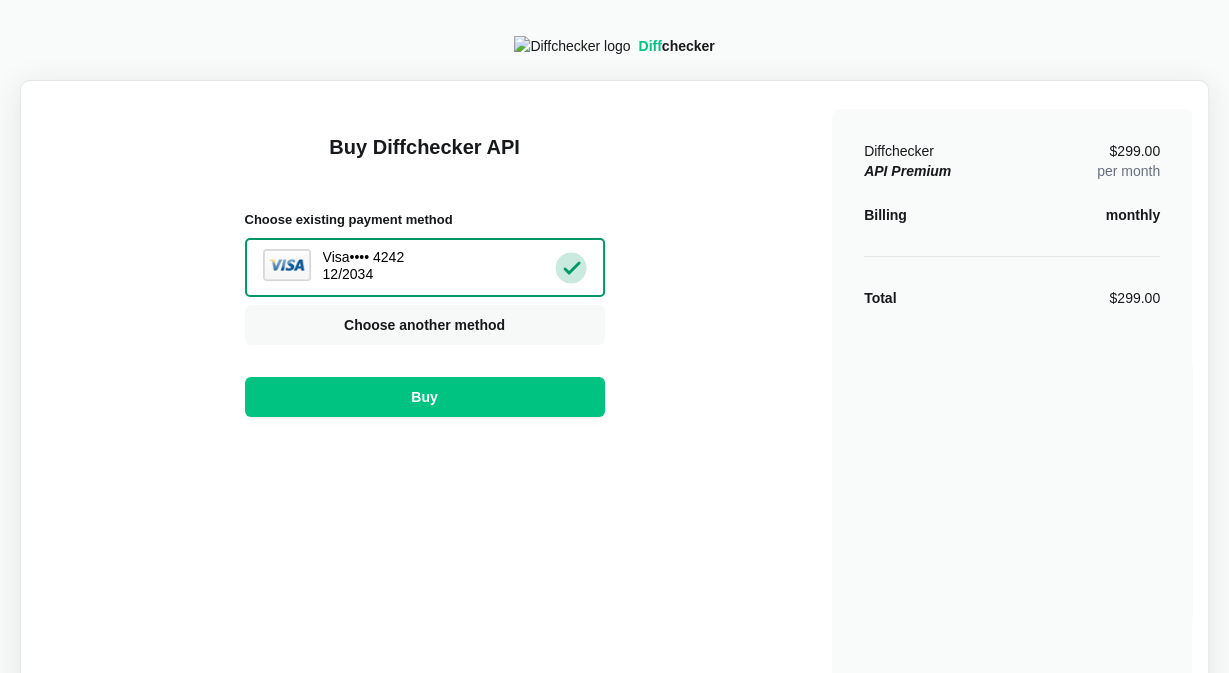 click on "Buy Diffchecker API Choose existing payment method Visa  ••••   4242 12 / 2034
Visa
MasterCard
Union Pay
American Express
JCB
Discover
Diners Club
Maestro
Elo
Hiper
Hipercard
PayPal Logo
PayPal Credit Logo" at bounding box center [425, 469] 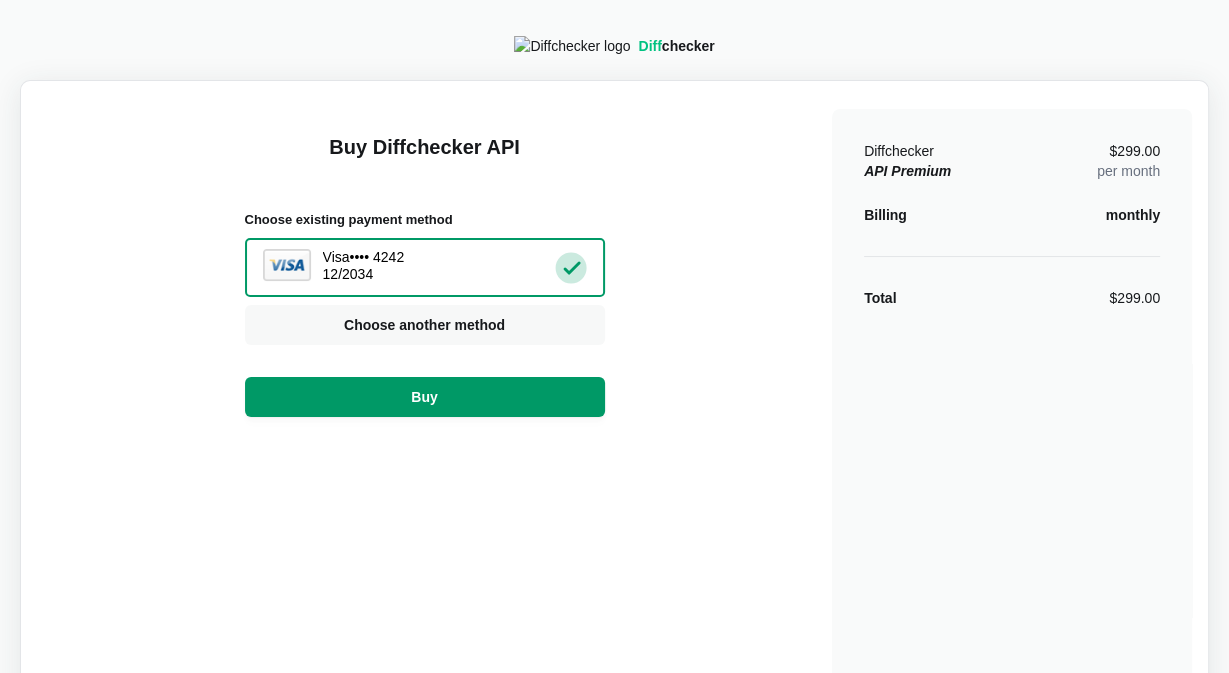 click on "Buy" at bounding box center (425, 397) 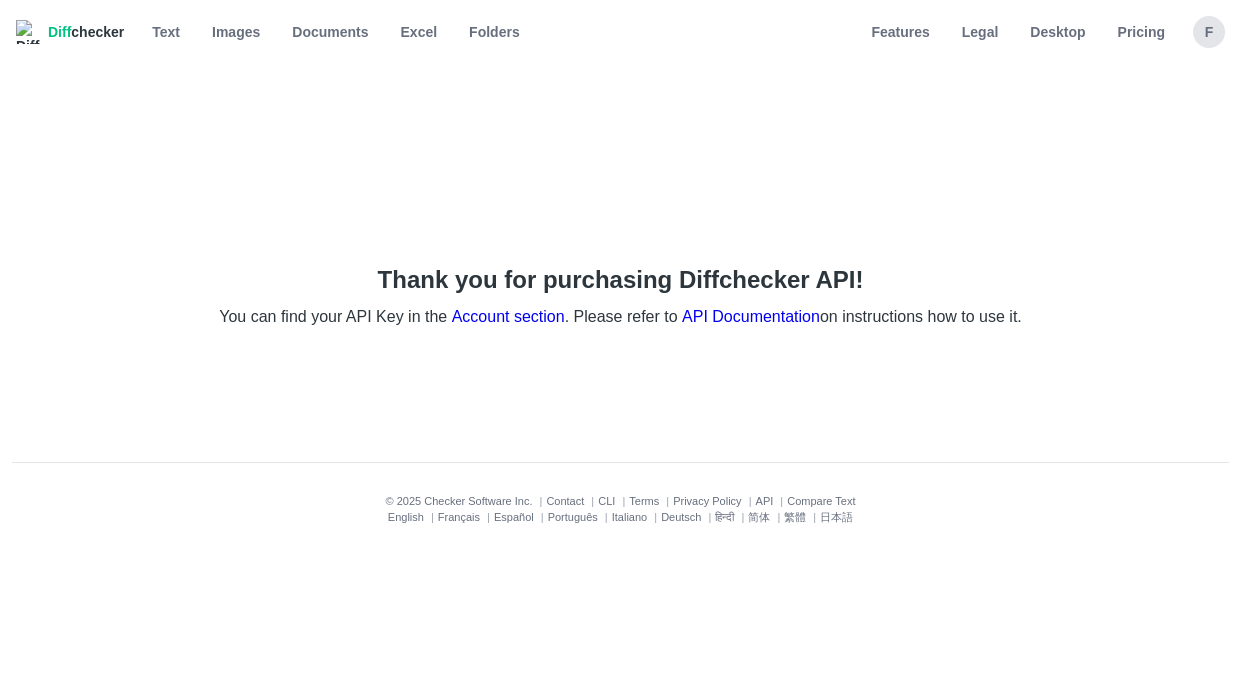 click on "f" at bounding box center [1209, 32] 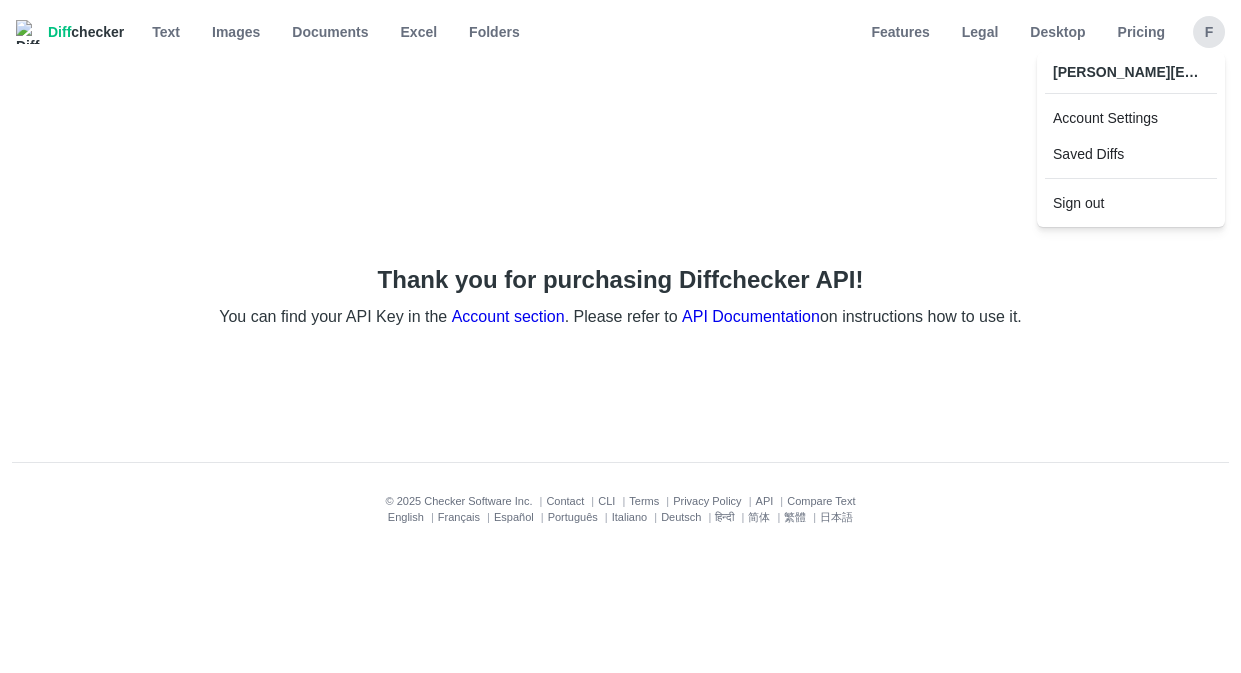 click on "Thank you for purchasing Diffchecker API! You can find your API Key in the   Account section . Please refer to   API Documentation  on instructions how to use it." at bounding box center [620, 271] 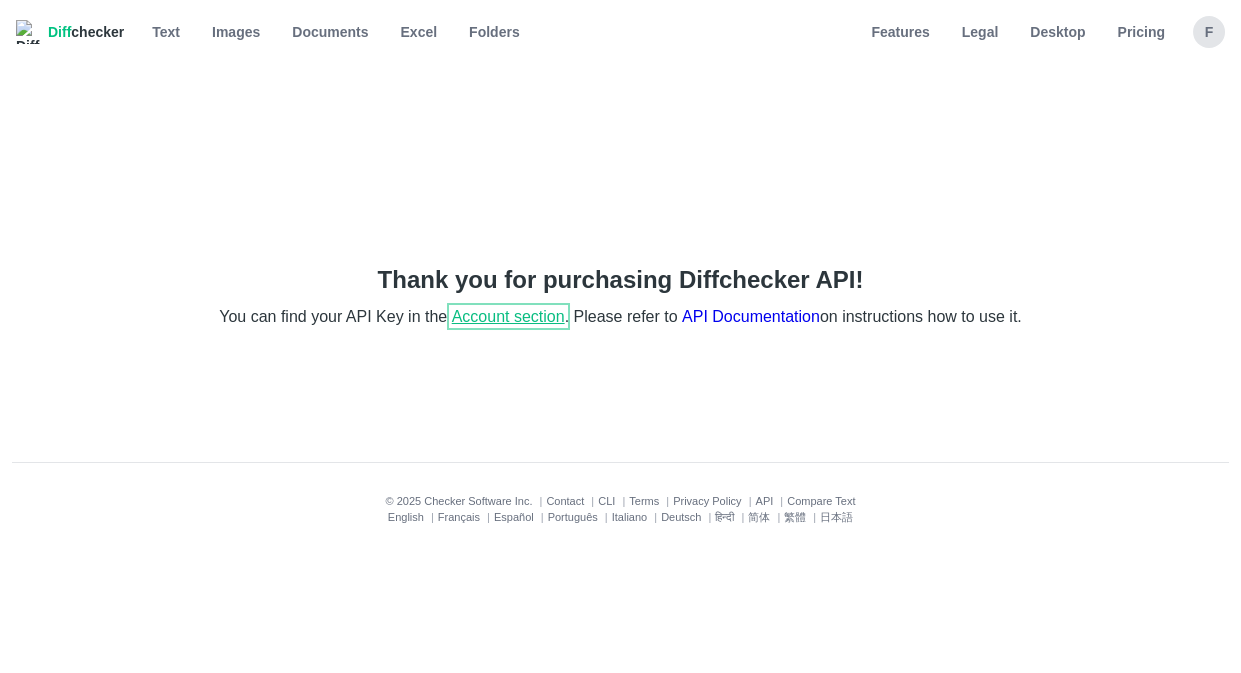 click on "Account section" at bounding box center (508, 316) 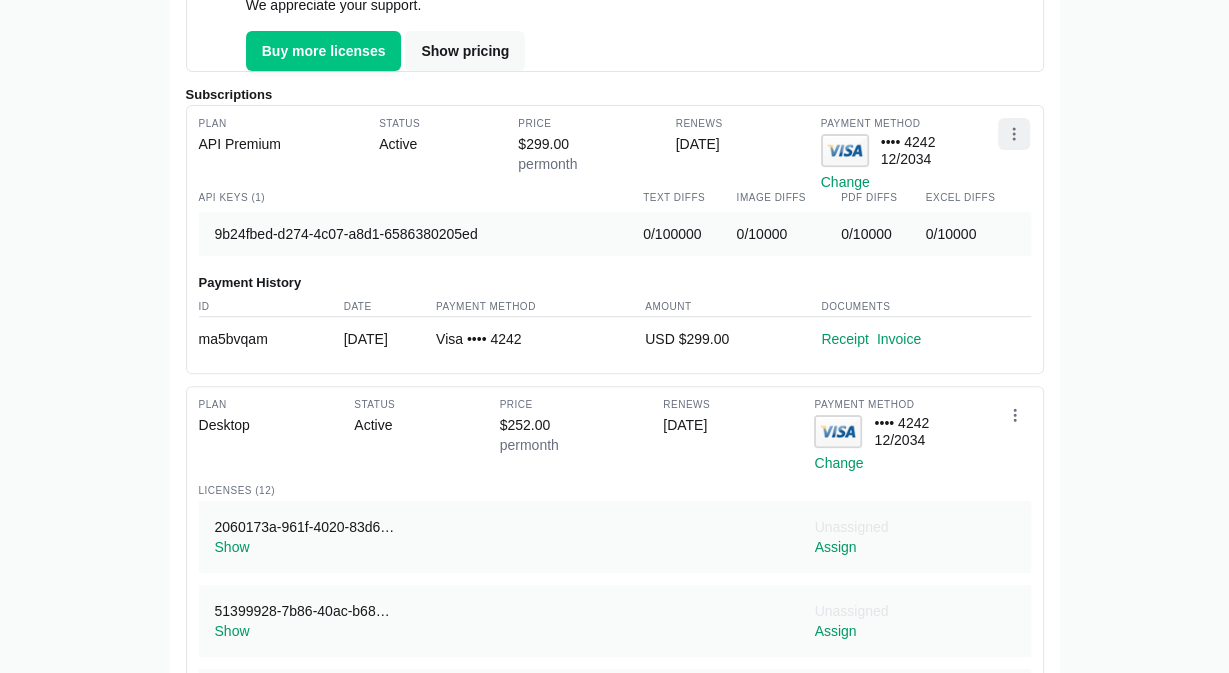 scroll, scrollTop: 400, scrollLeft: 0, axis: vertical 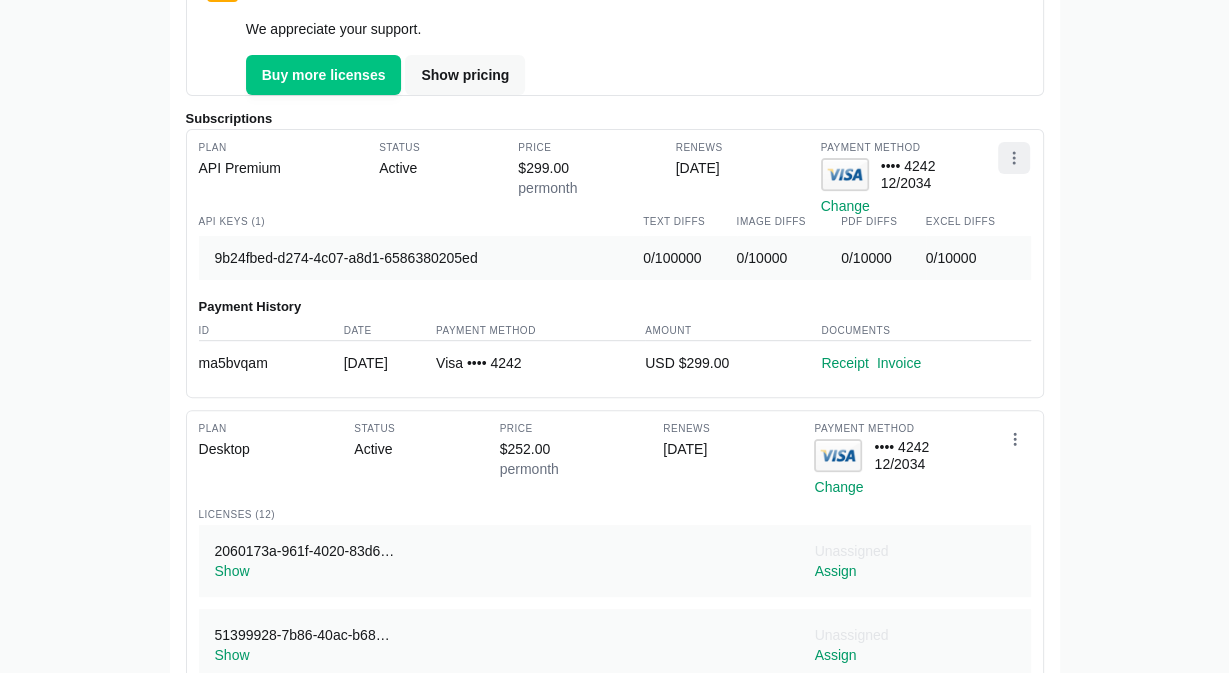 click at bounding box center (1014, 158) 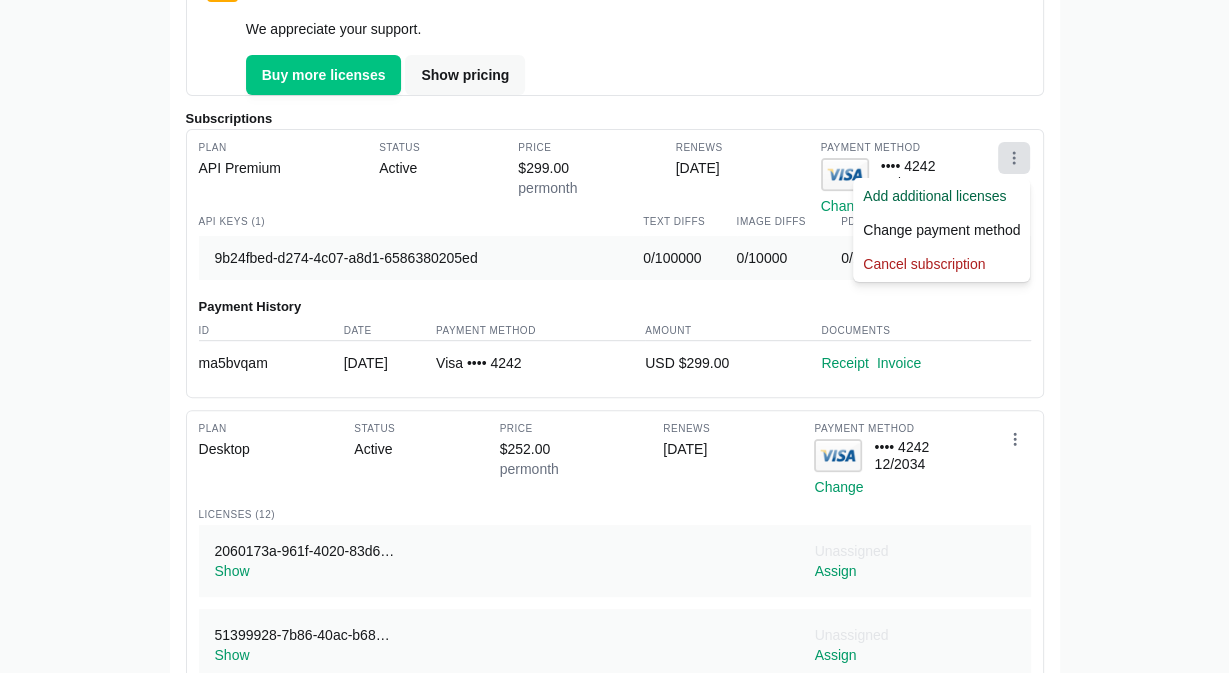 click on "9b24fbed-d274-4c07-a8d1-6586380205ed" at bounding box center [421, 258] 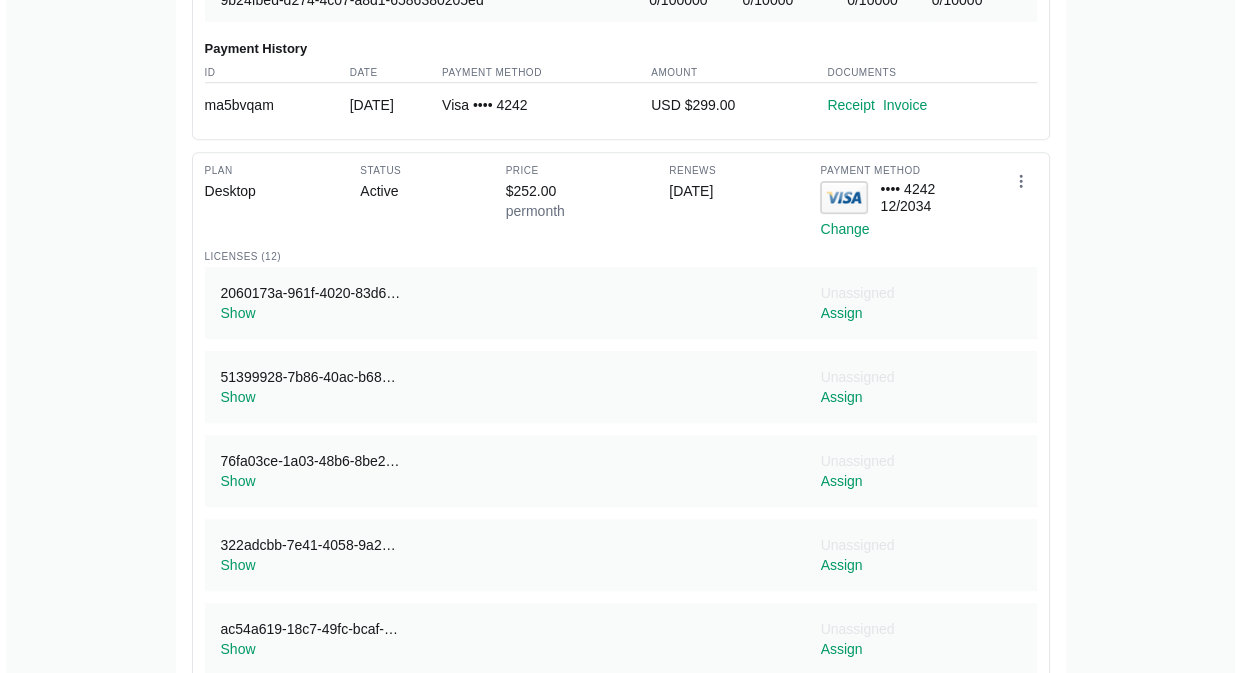 scroll, scrollTop: 640, scrollLeft: 0, axis: vertical 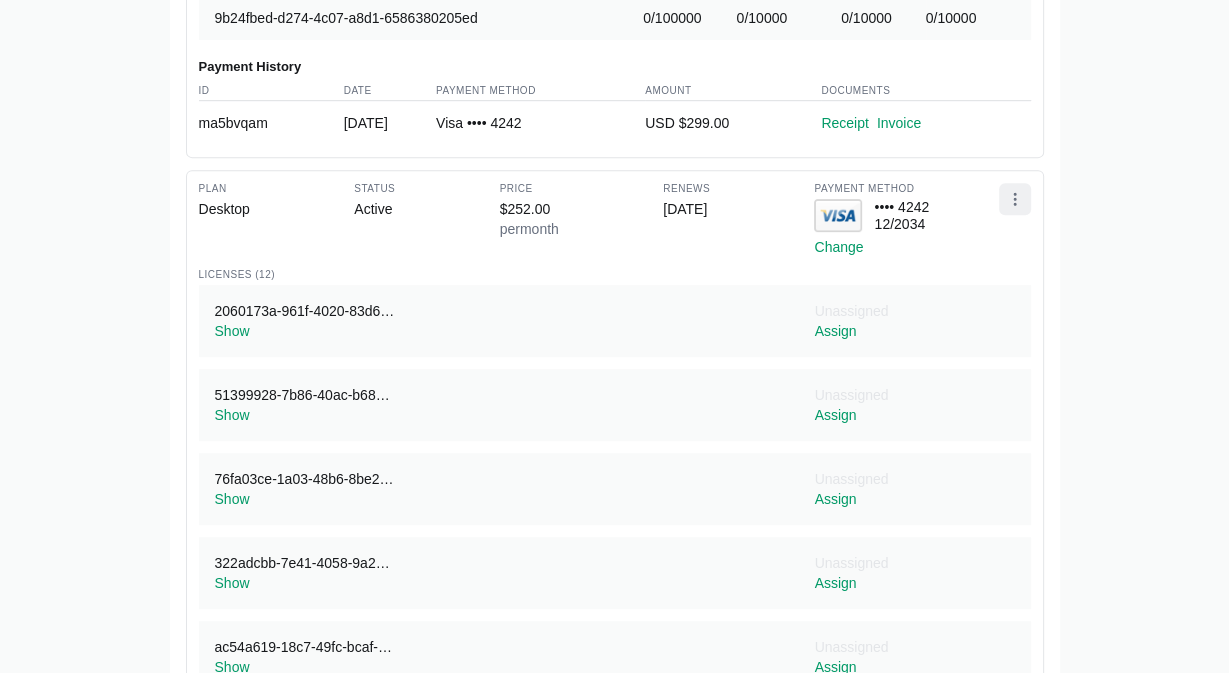 click at bounding box center (1015, 199) 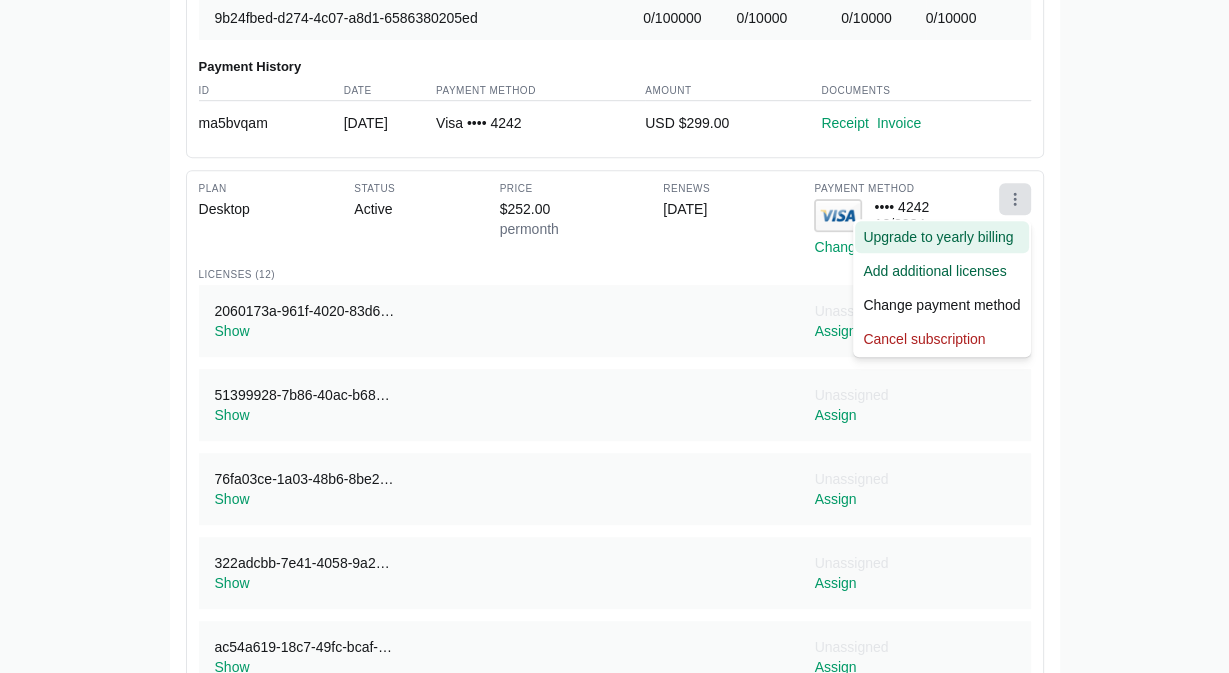 click on "Upgrade to yearly billing" at bounding box center [941, 237] 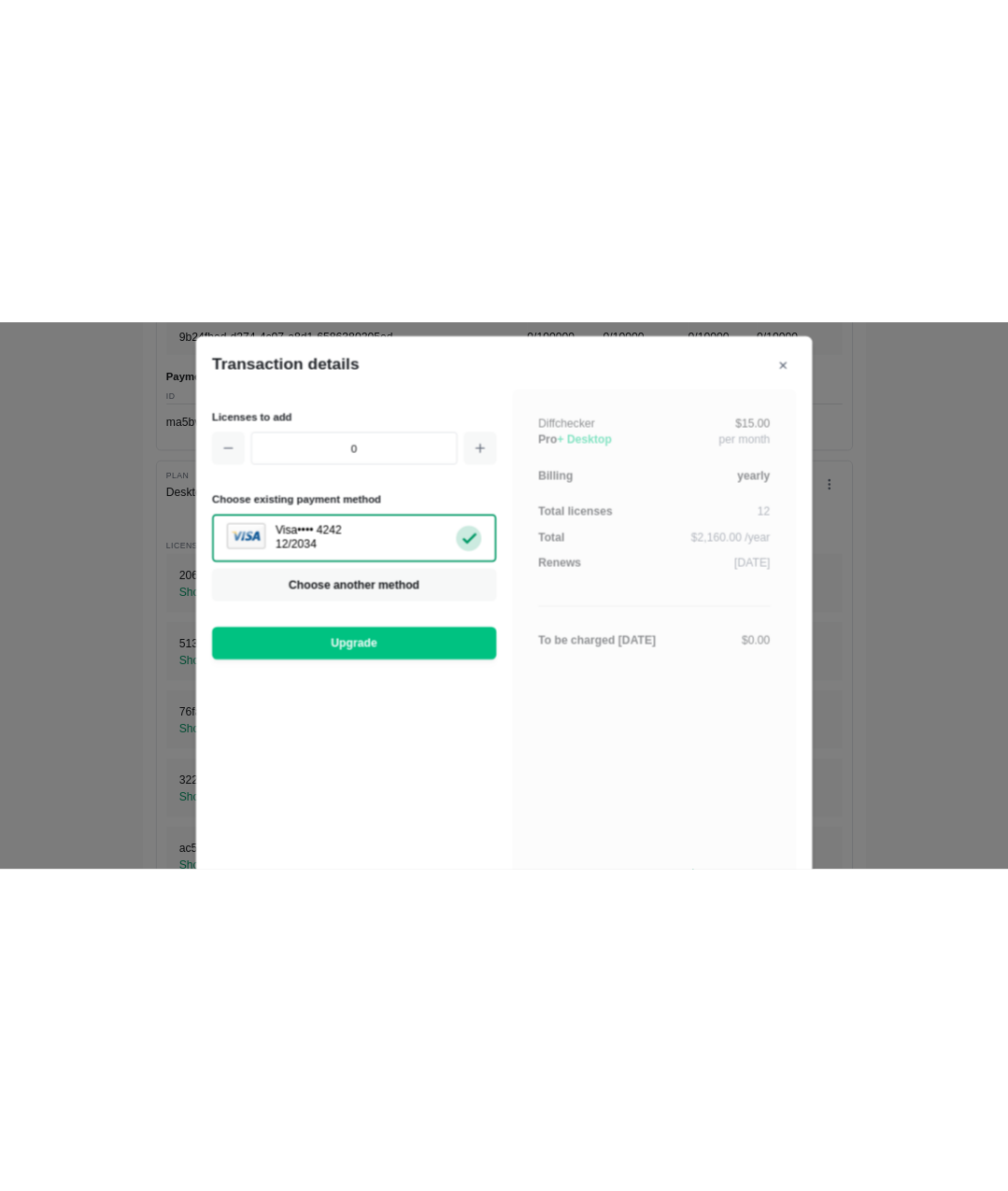 scroll, scrollTop: 30, scrollLeft: 0, axis: vertical 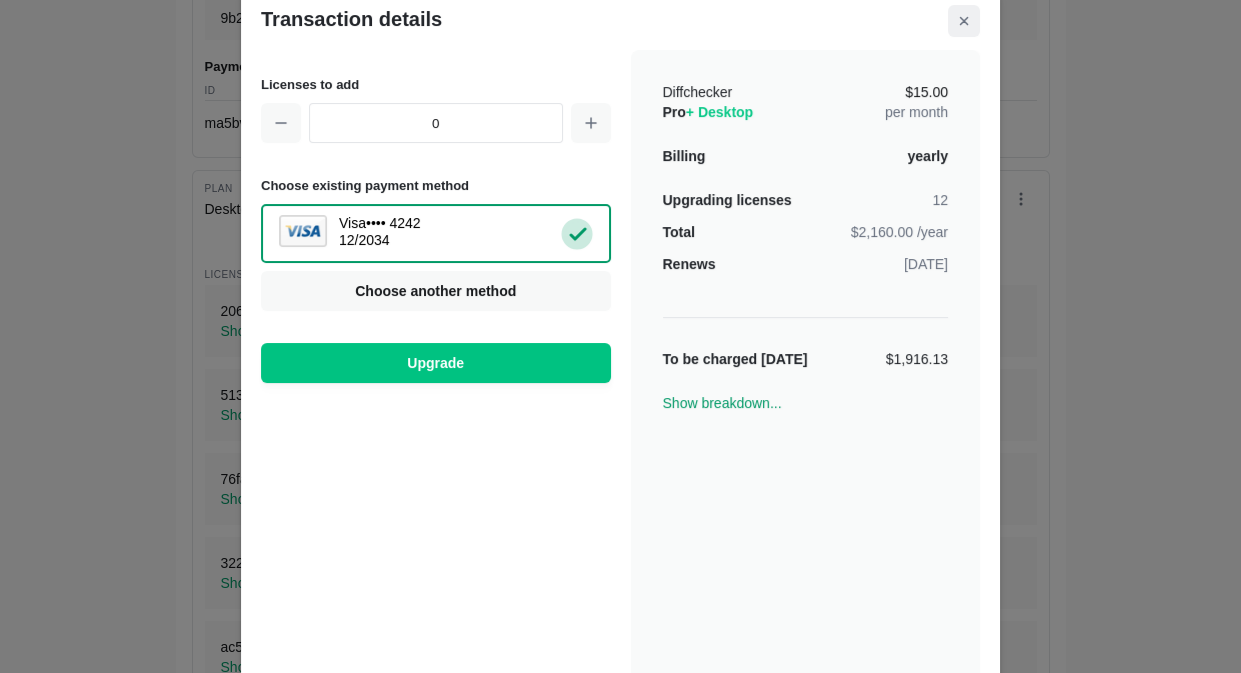 click at bounding box center [964, 21] 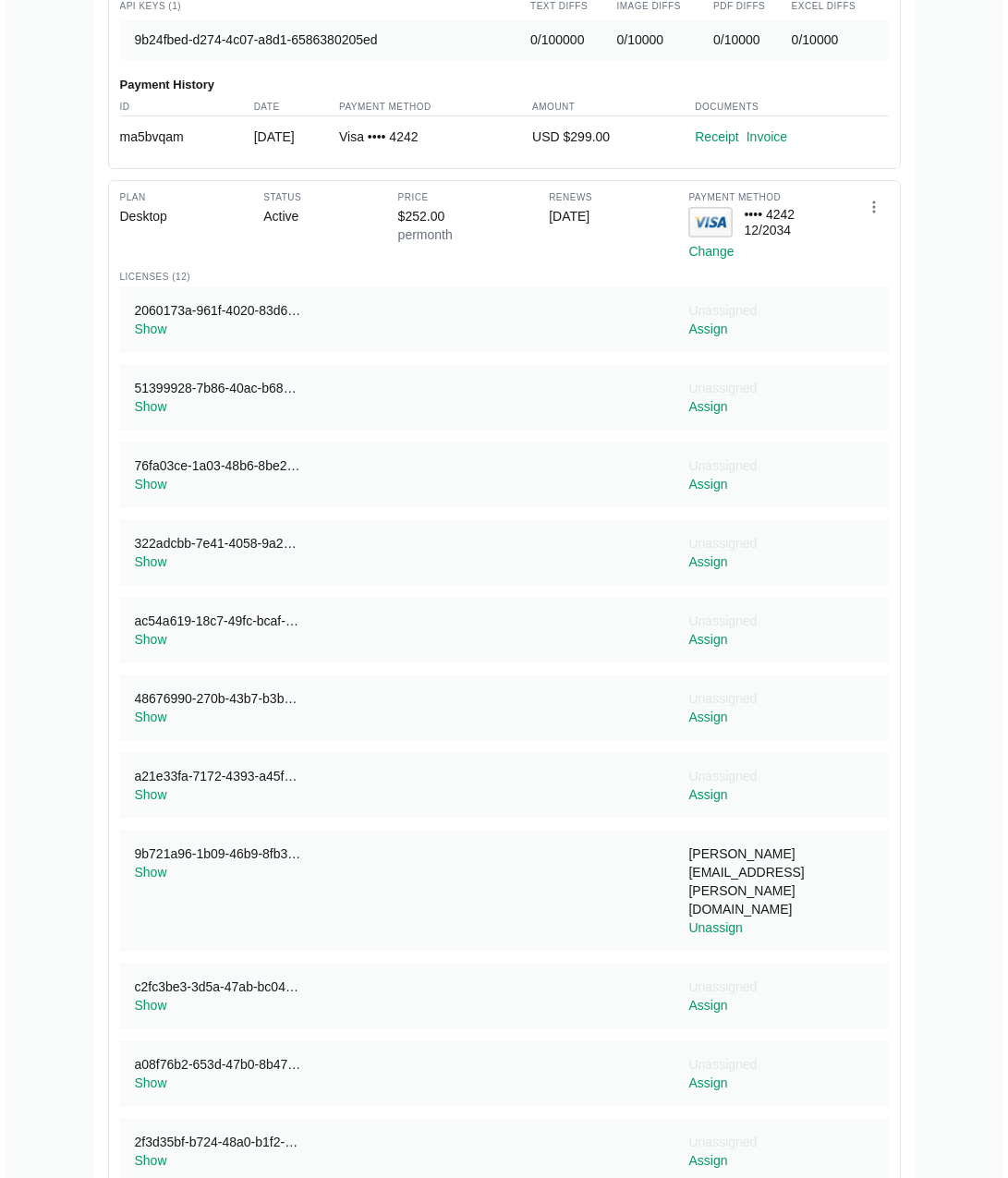 scroll, scrollTop: 0, scrollLeft: 0, axis: both 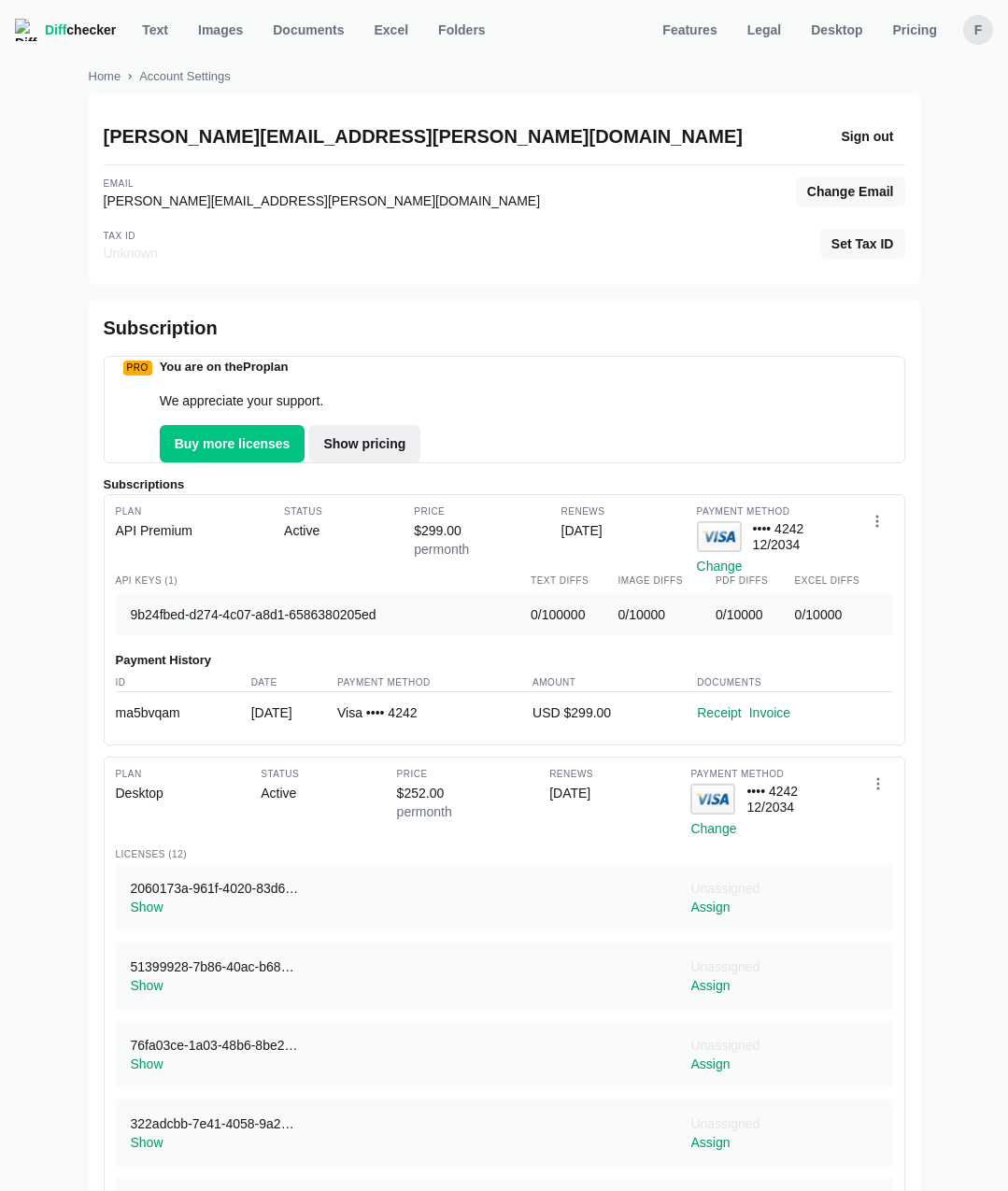 click on "Show pricing" at bounding box center (364, 444) 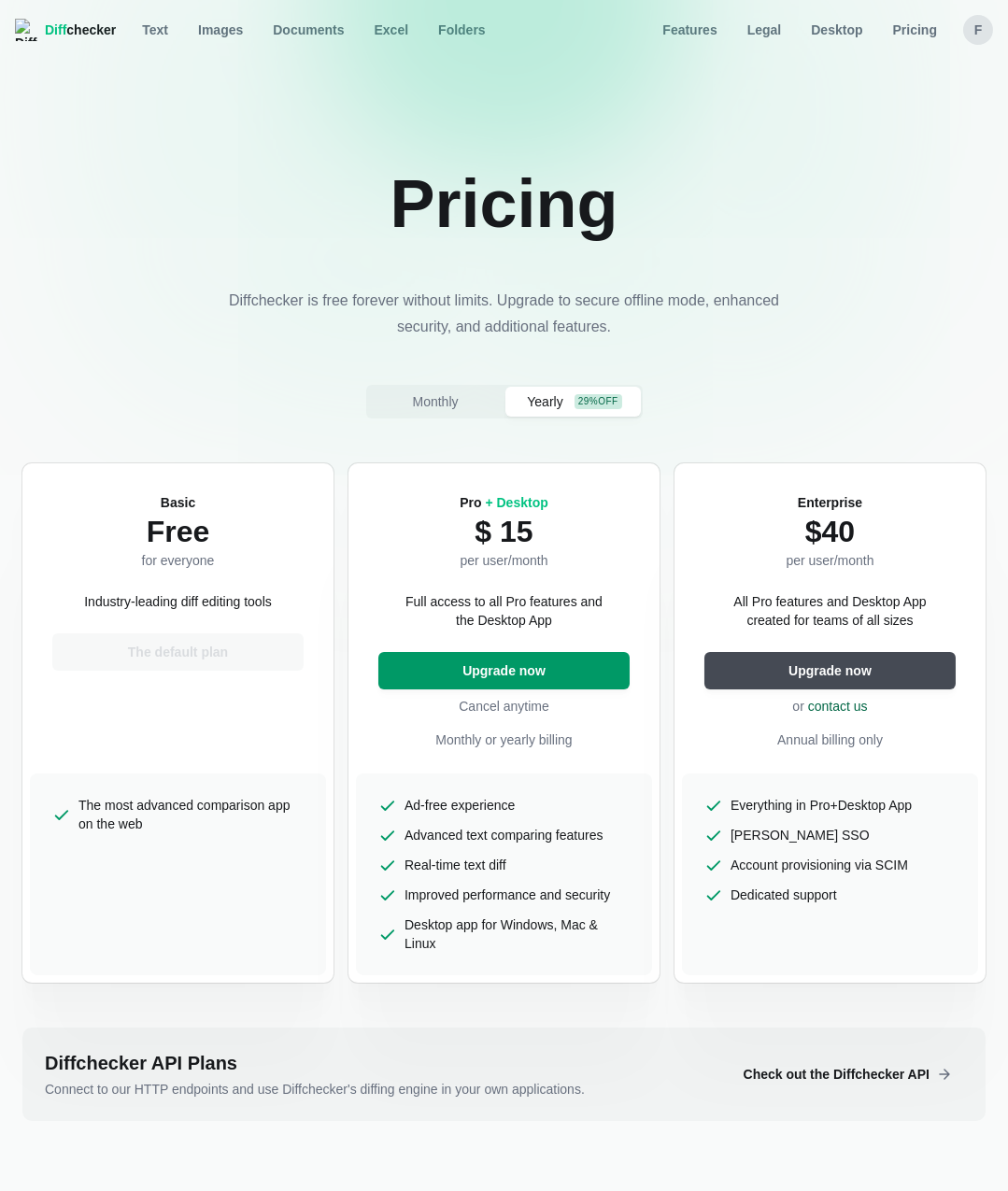 click on "Upgrade now" at bounding box center (504, 671) 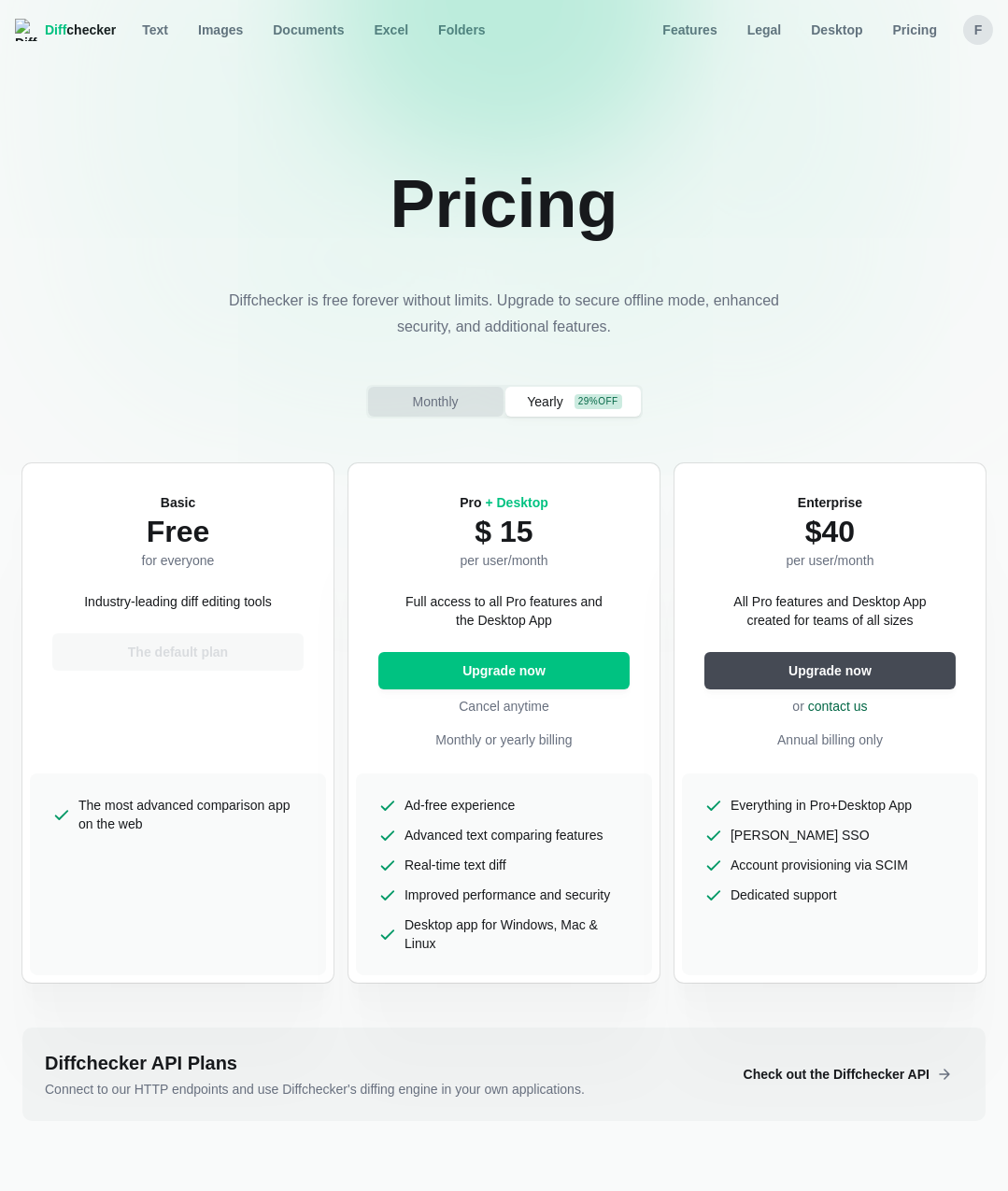 click on "Monthly" at bounding box center (434, 402) 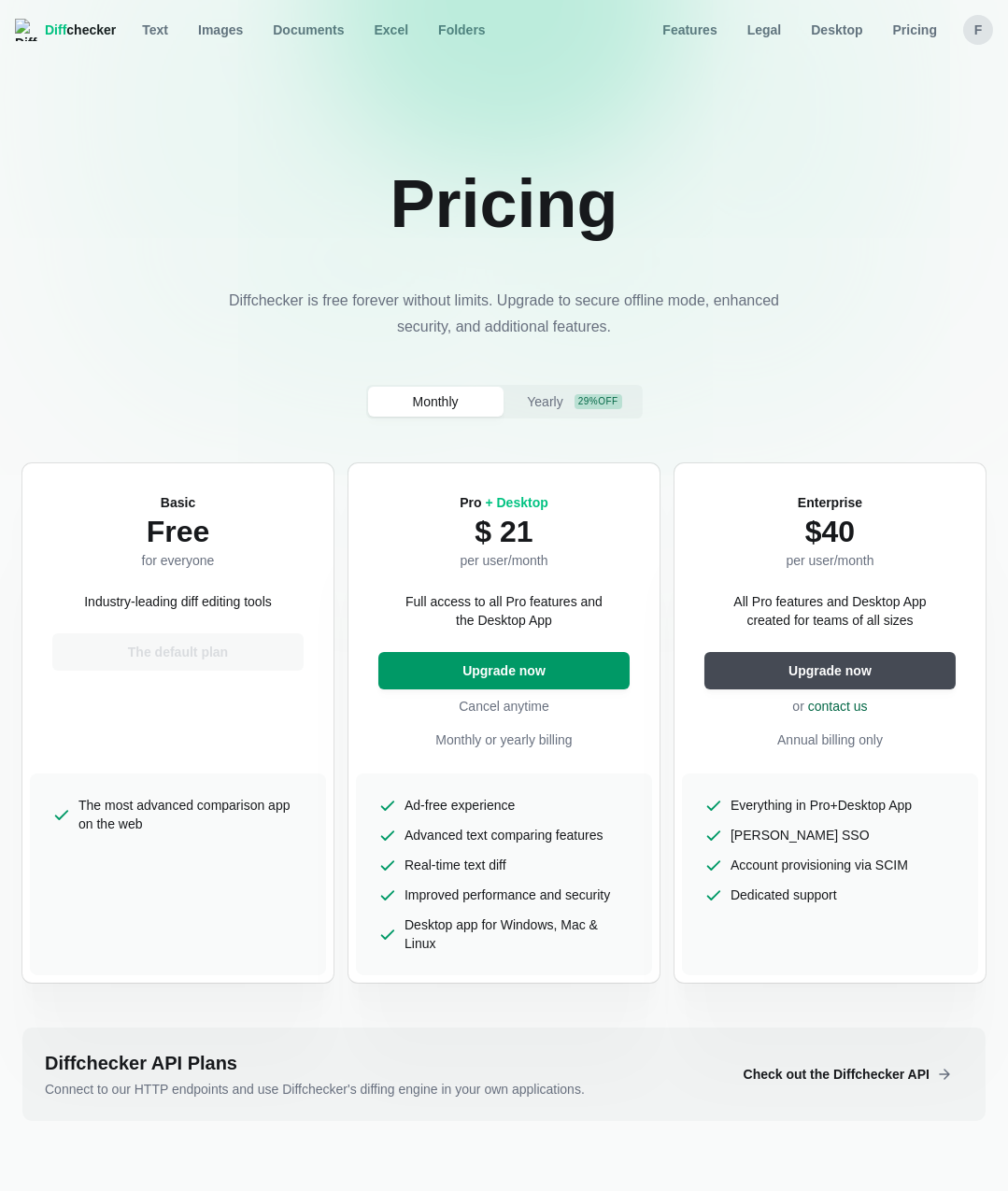 click on "Upgrade now" at bounding box center [504, 671] 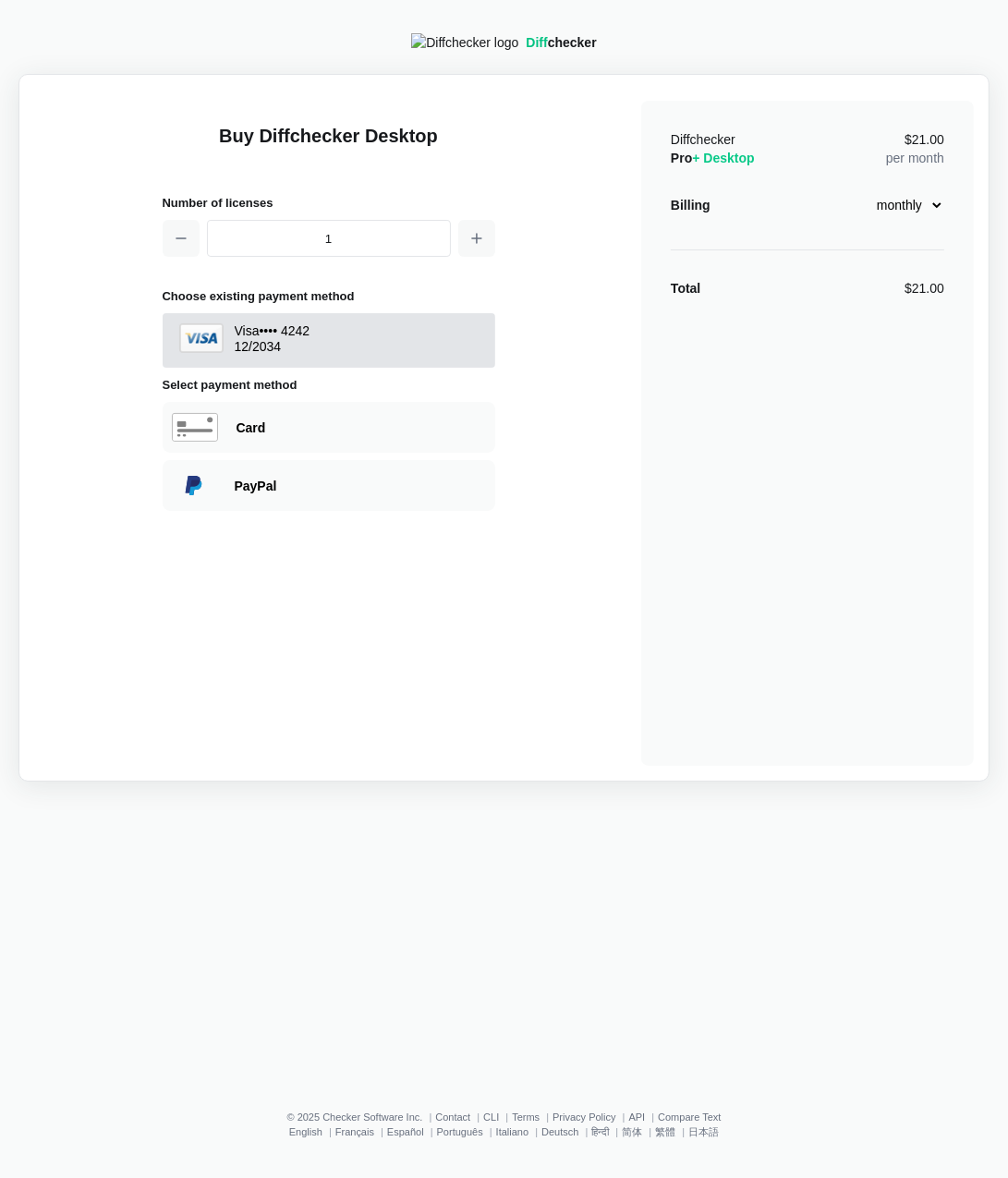 click on "Visa  ••••   4242 12 / 2034" at bounding box center [329, 341] 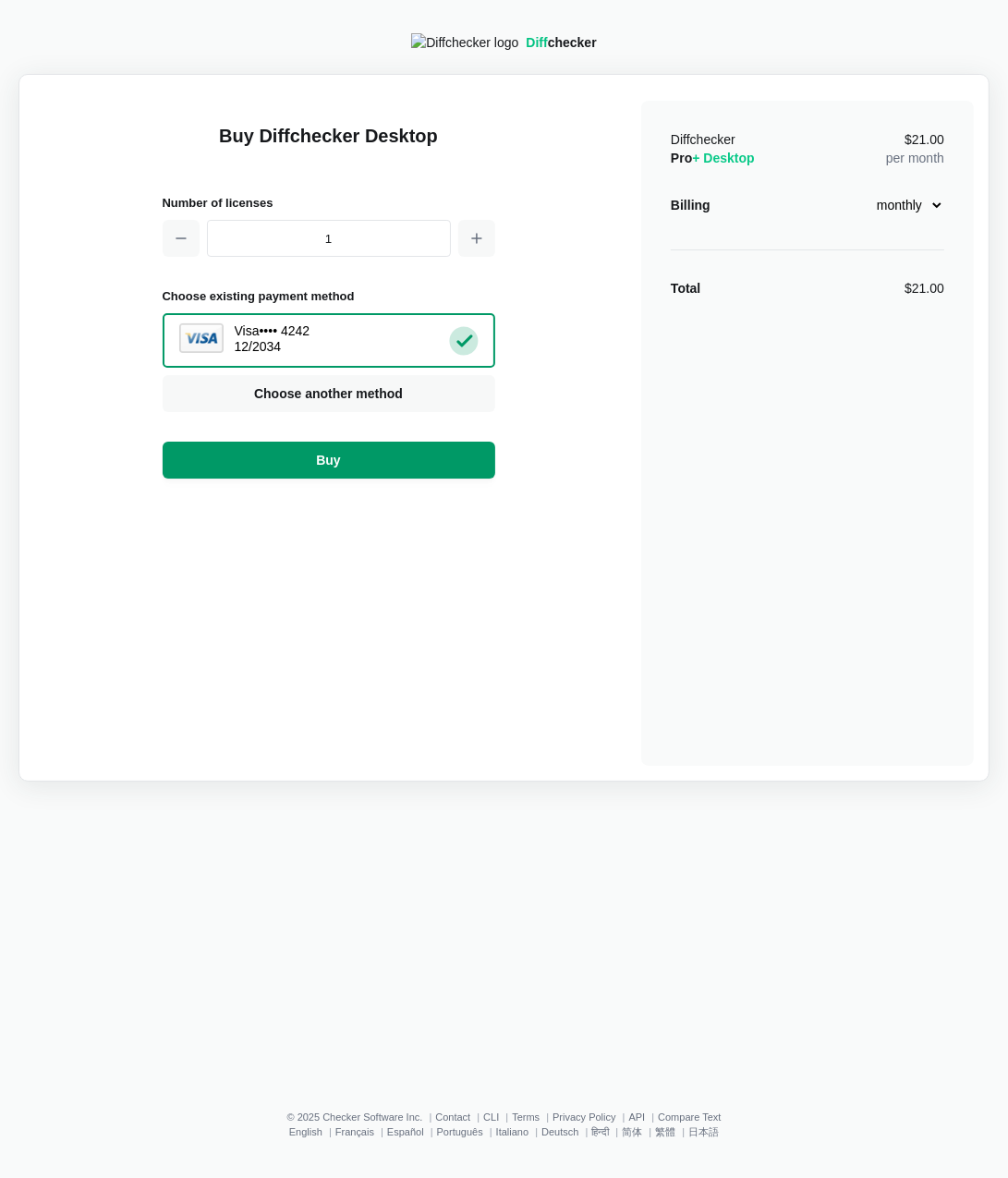 click on "Buy" at bounding box center [329, 460] 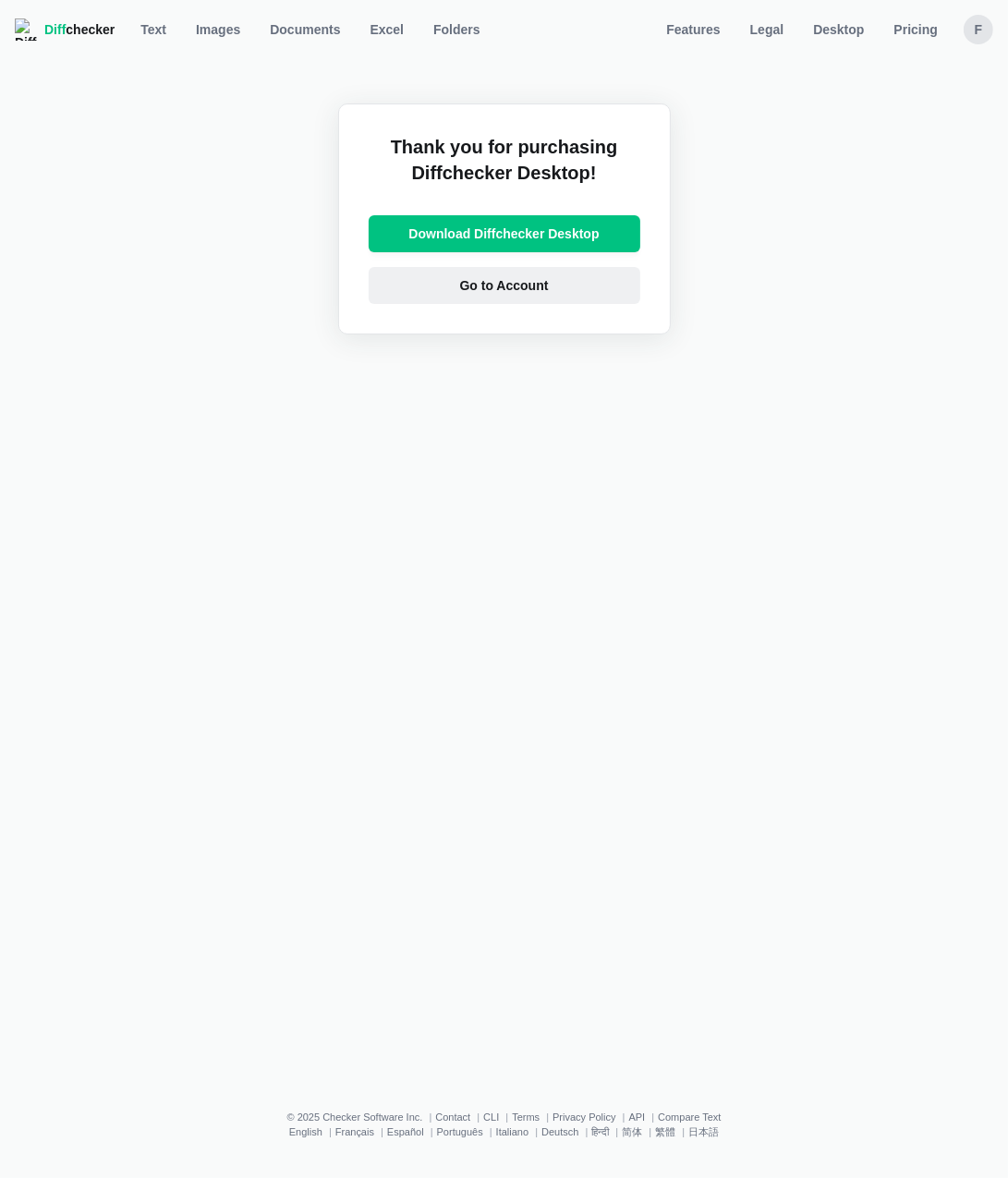 drag, startPoint x: 501, startPoint y: 303, endPoint x: 503, endPoint y: 285, distance: 18.11077 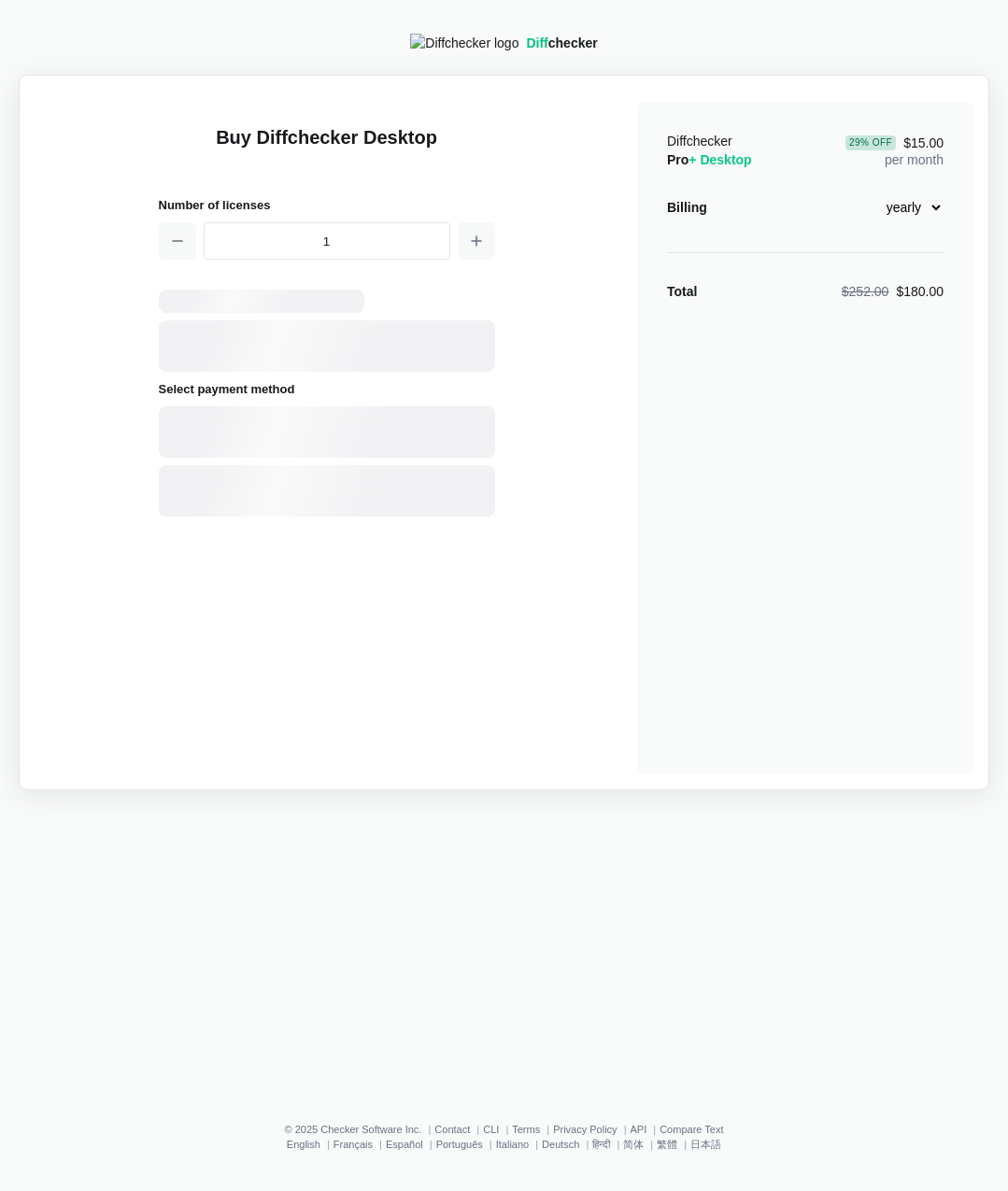 select on "desktop-yearly-180" 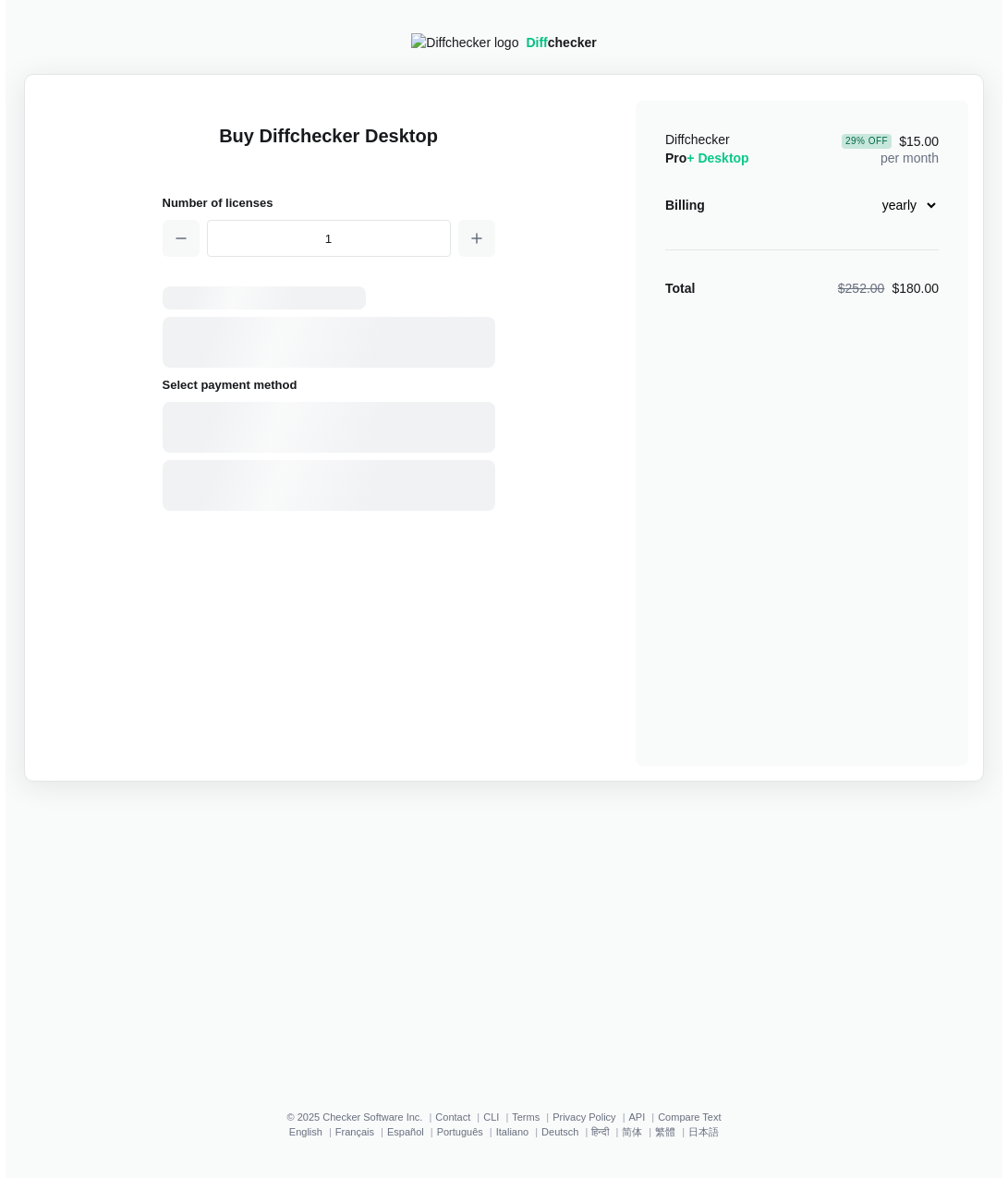scroll, scrollTop: 0, scrollLeft: 0, axis: both 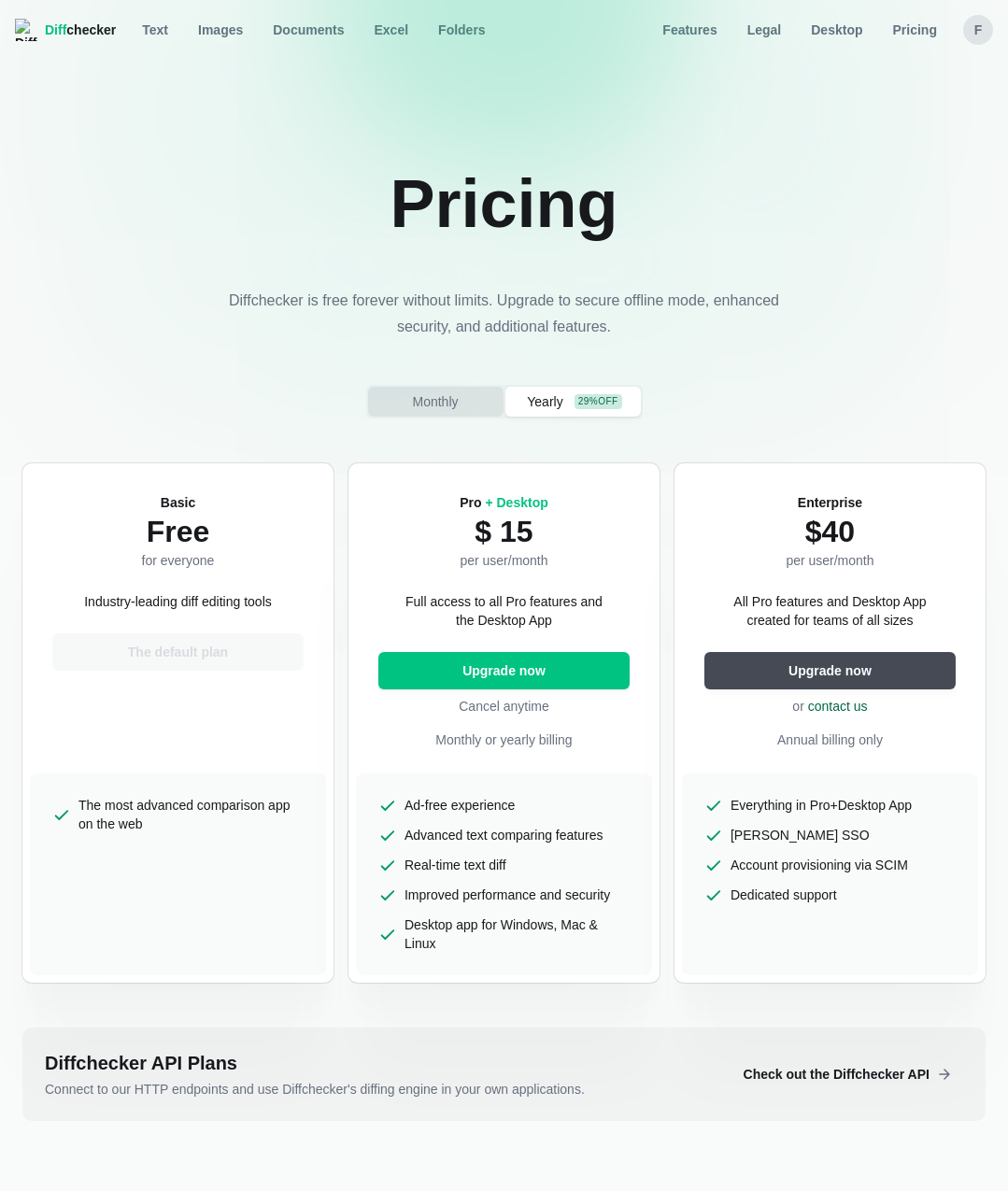 click on "Monthly" at bounding box center [435, 402] 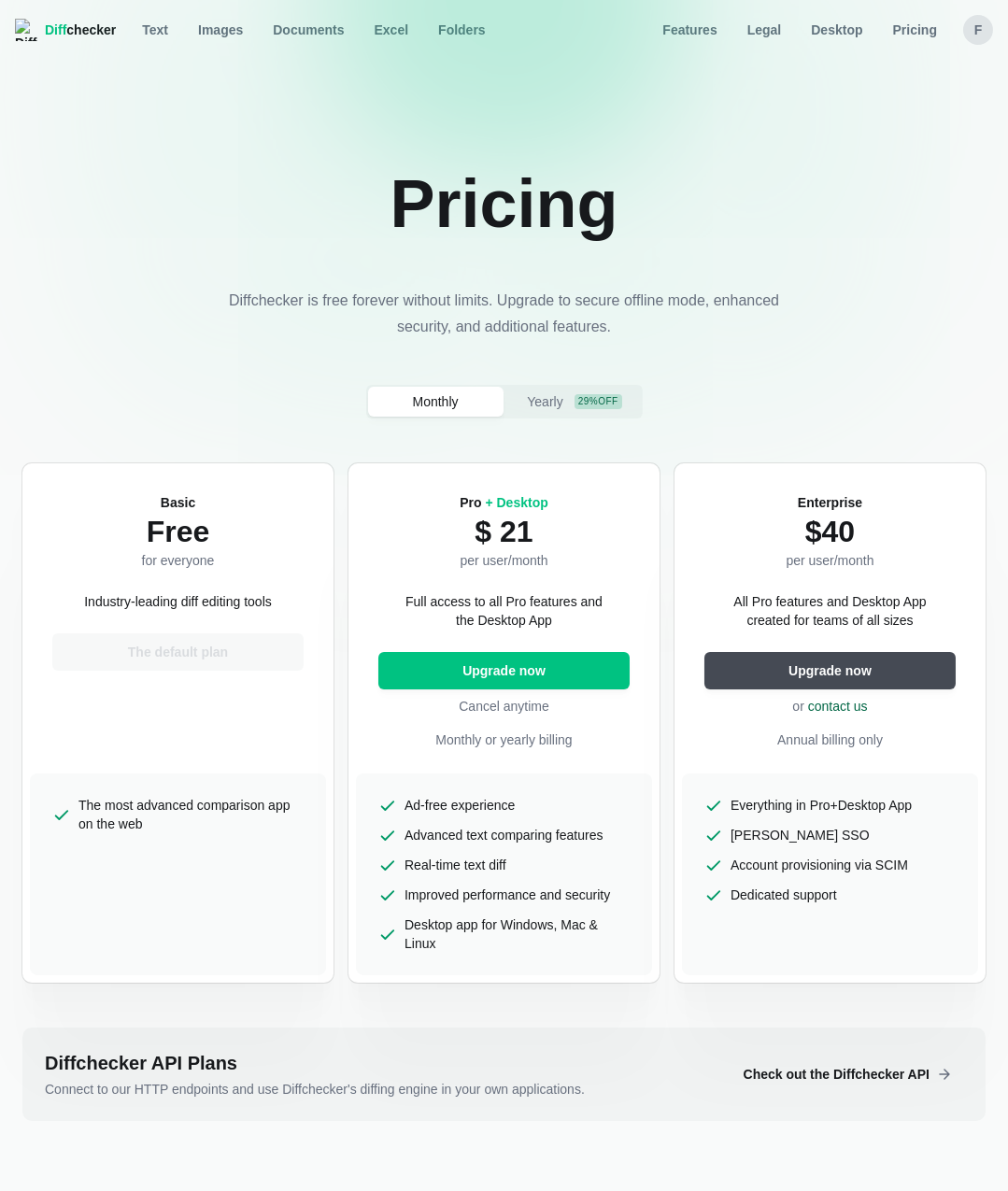 click on "Monthly" at bounding box center (435, 402) 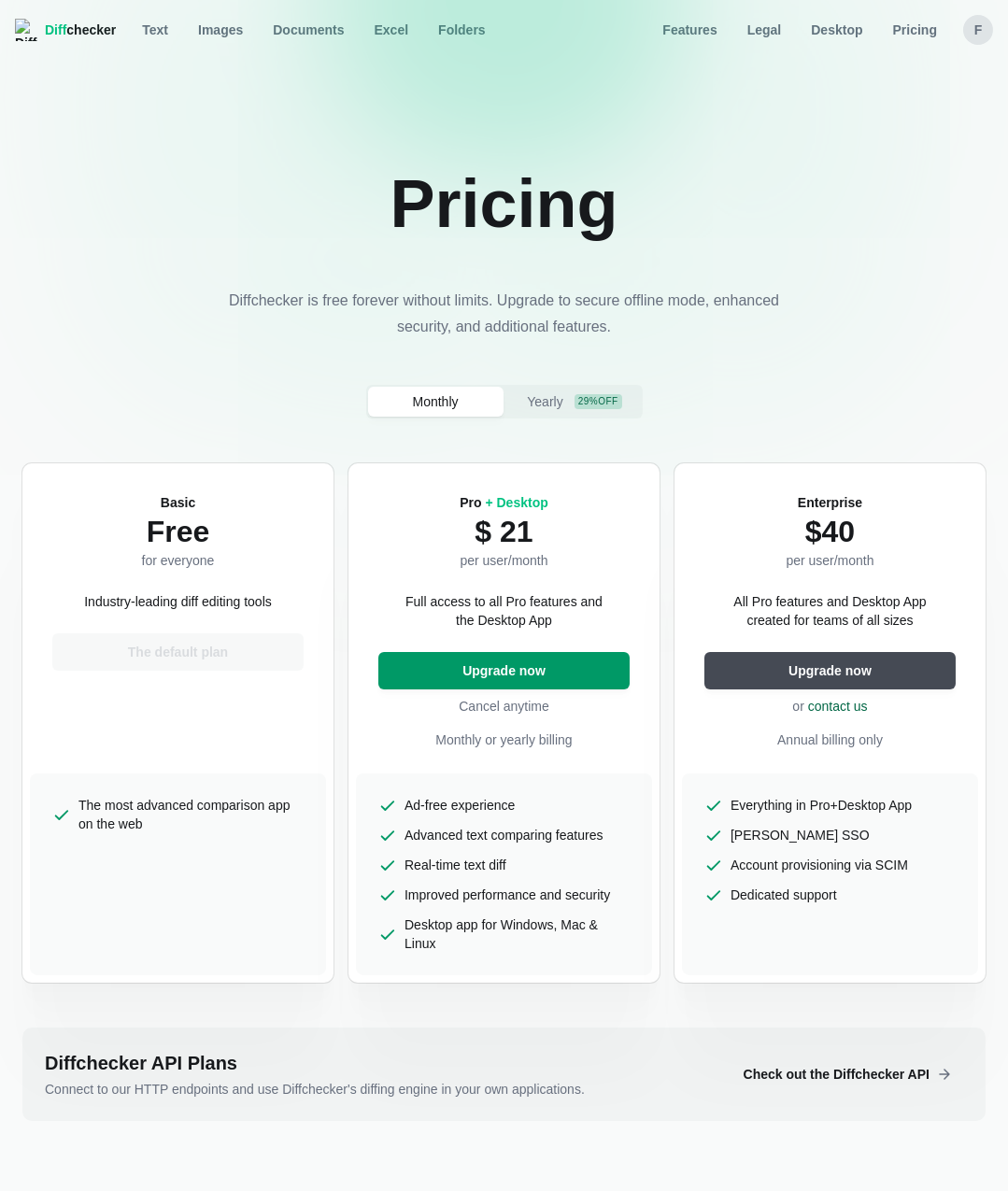 click on "Upgrade now" at bounding box center [504, 671] 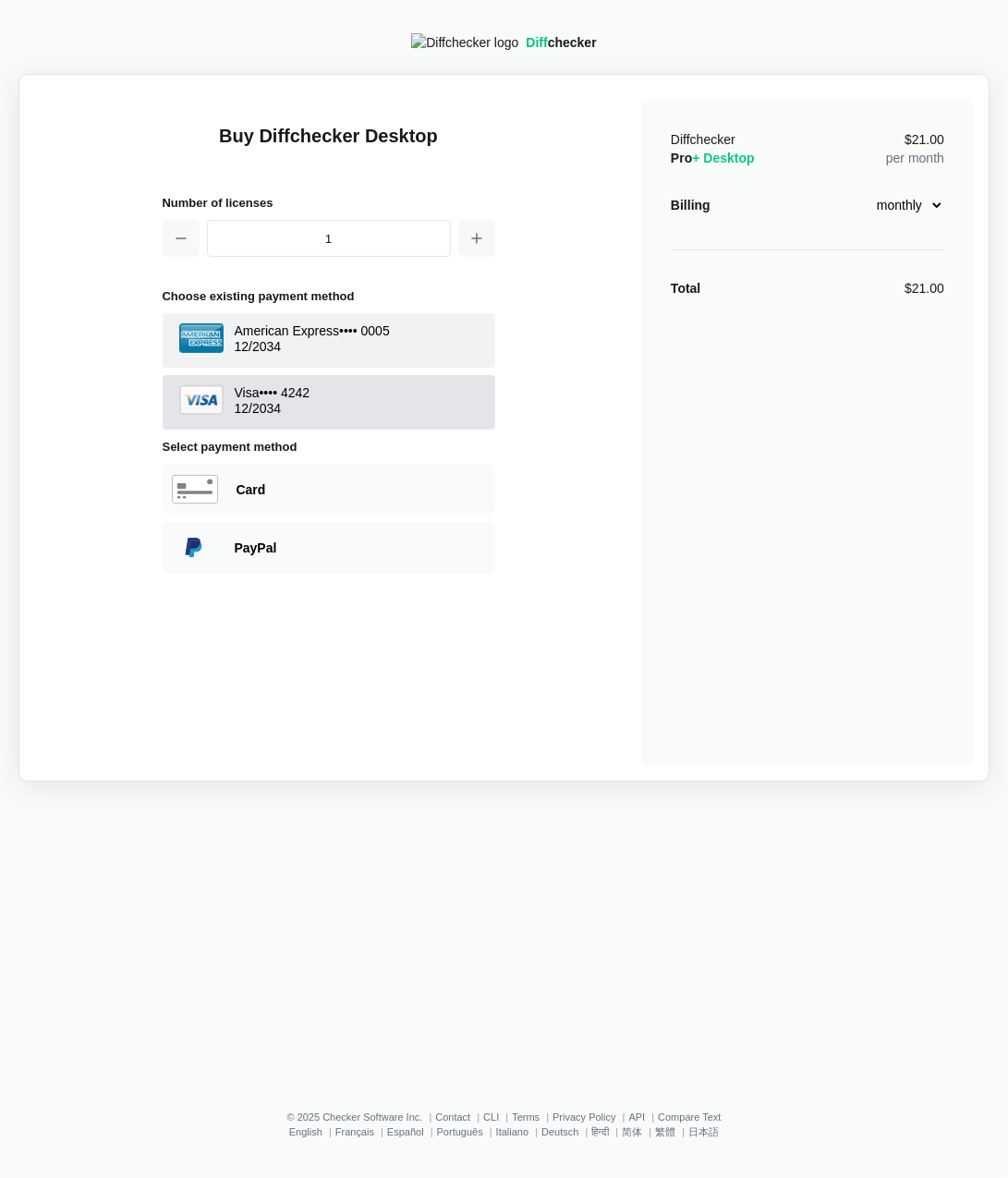 click on "Visa  ••••   4242 12 / 2034" at bounding box center [329, 403] 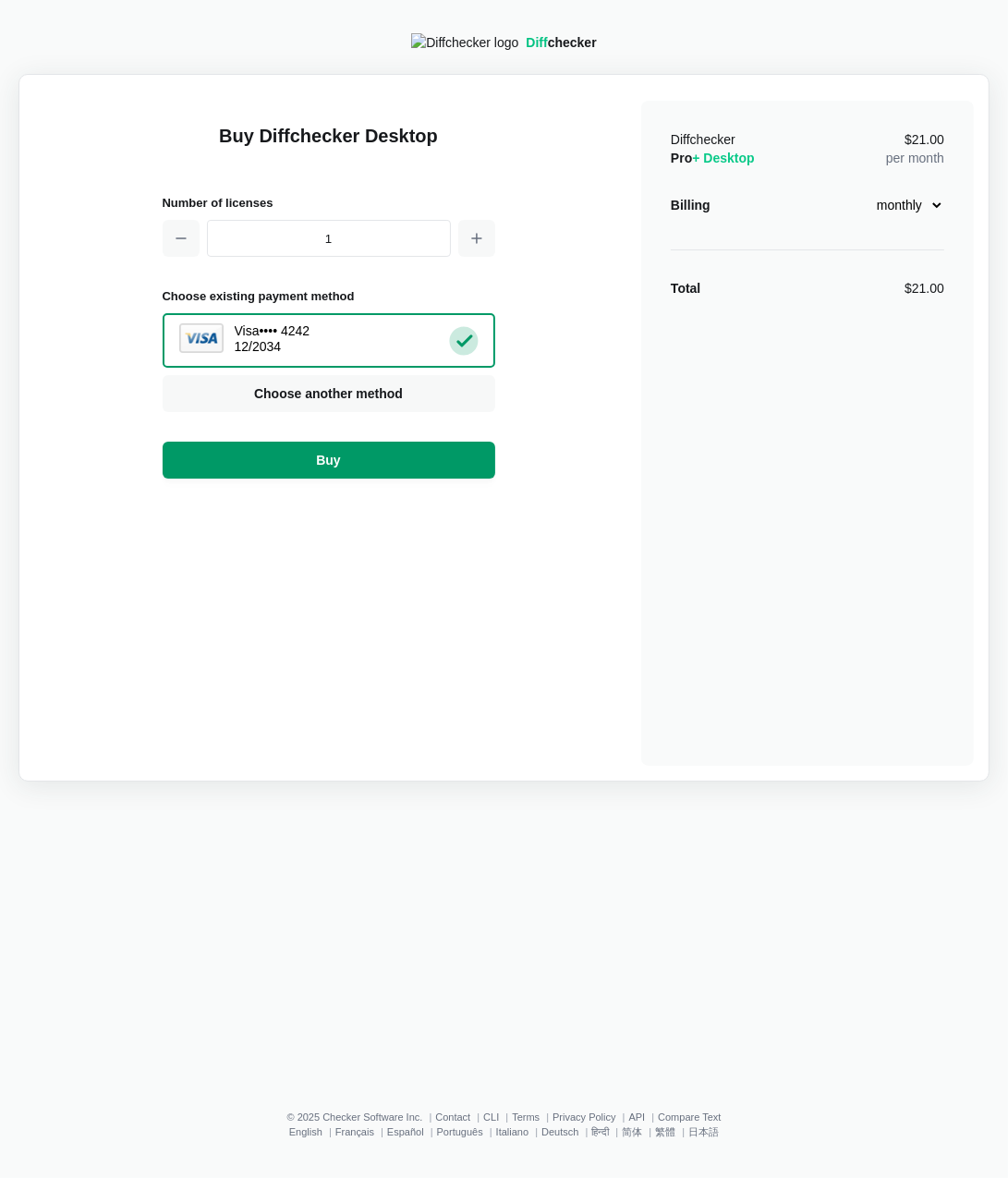 click on "Buy" at bounding box center [329, 460] 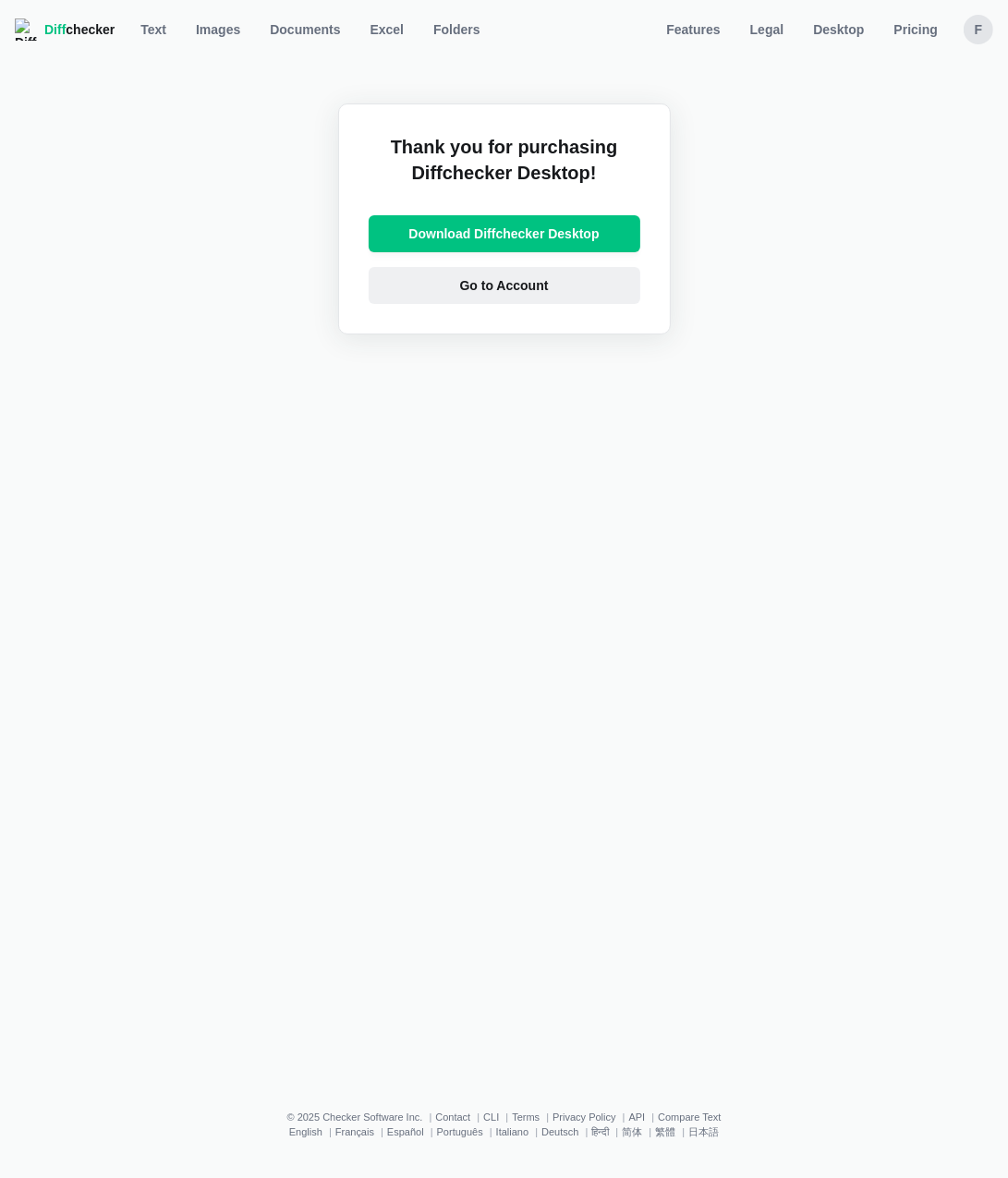 drag, startPoint x: 441, startPoint y: 261, endPoint x: 441, endPoint y: 285, distance: 24 